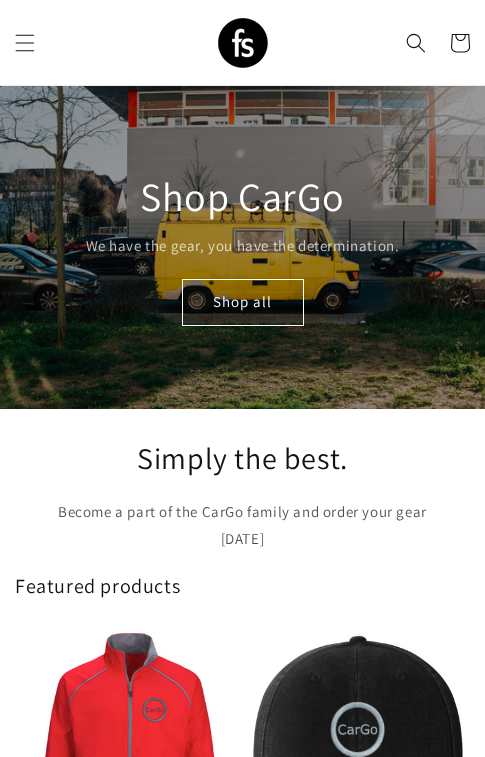 scroll, scrollTop: 0, scrollLeft: 0, axis: both 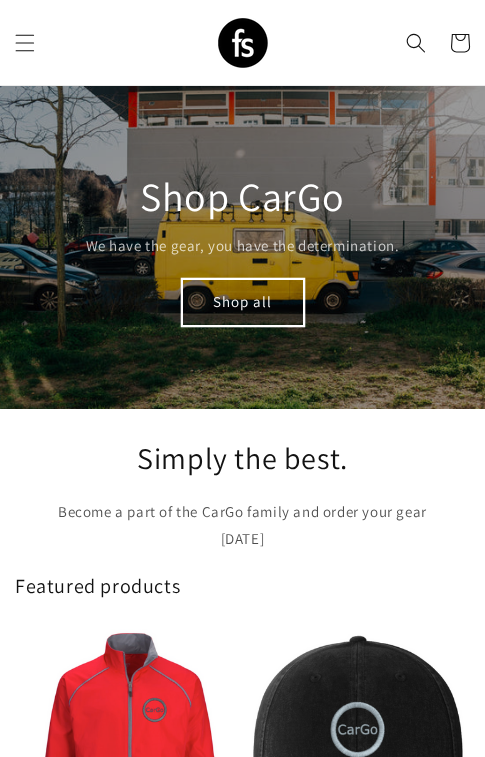 click on "Shop all" at bounding box center (243, 302) 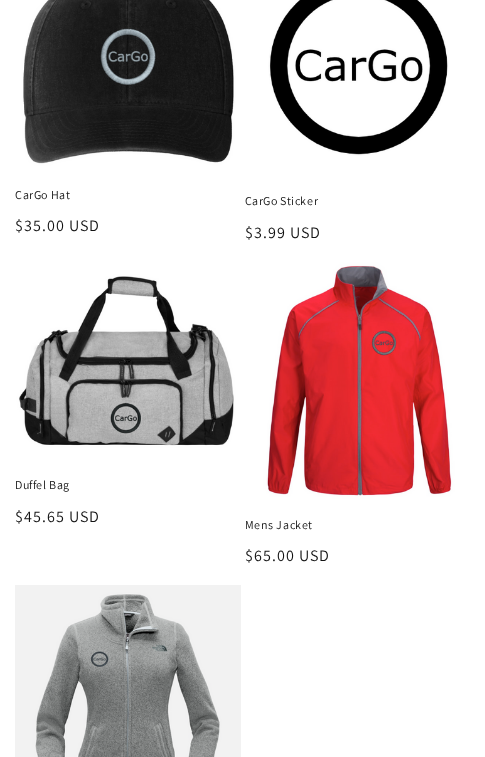 scroll, scrollTop: 344, scrollLeft: 0, axis: vertical 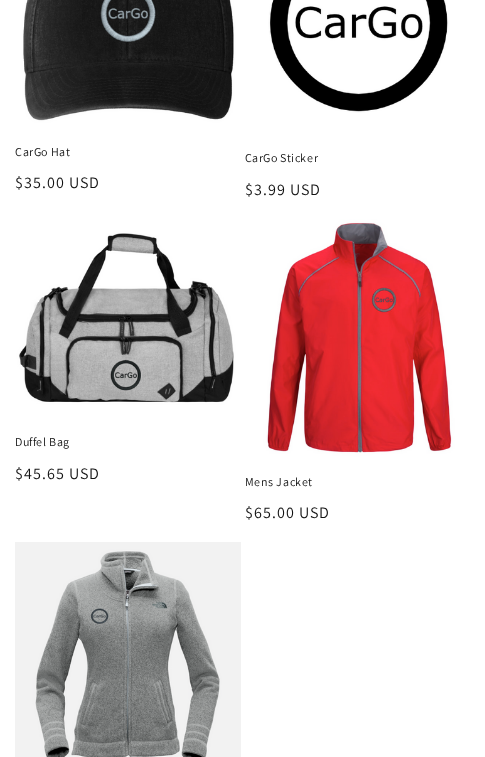 click on "Duffel Bag" at bounding box center (128, 442) 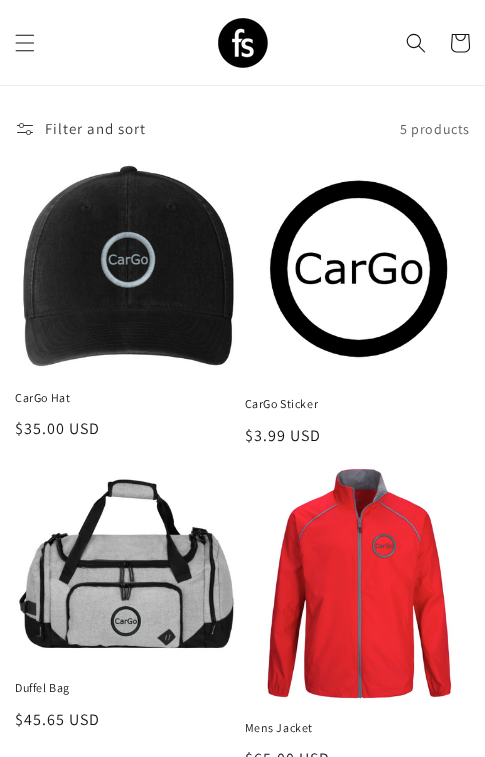 scroll, scrollTop: 29, scrollLeft: 0, axis: vertical 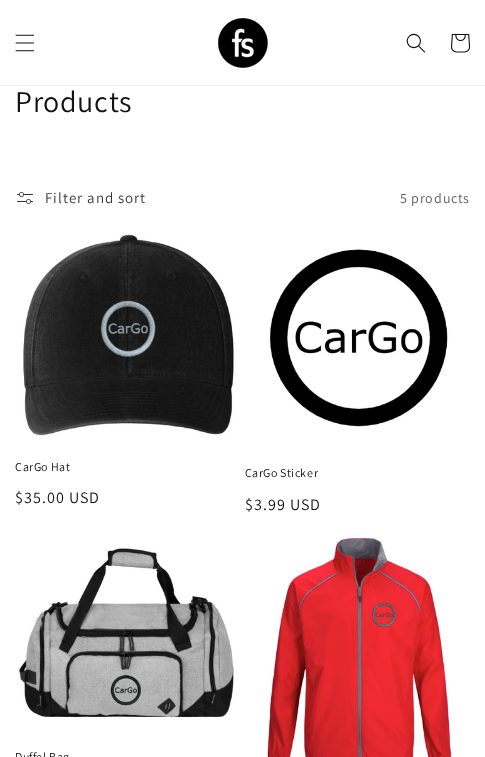 click on "CarGo Sticker" at bounding box center (358, 473) 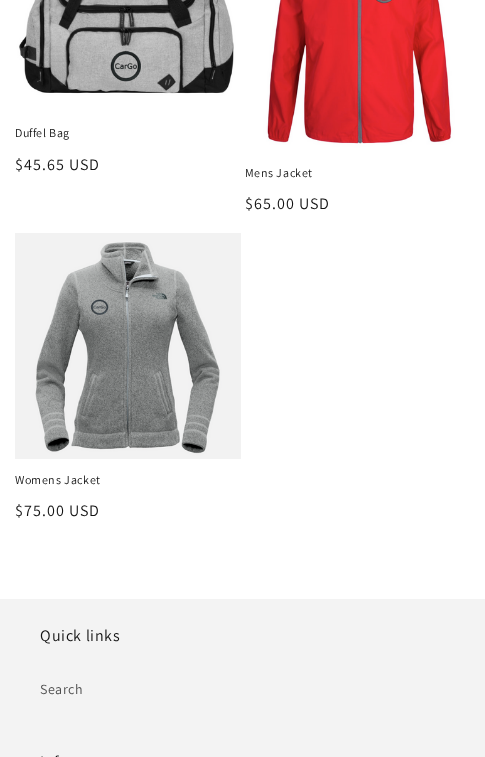 scroll, scrollTop: 659, scrollLeft: 0, axis: vertical 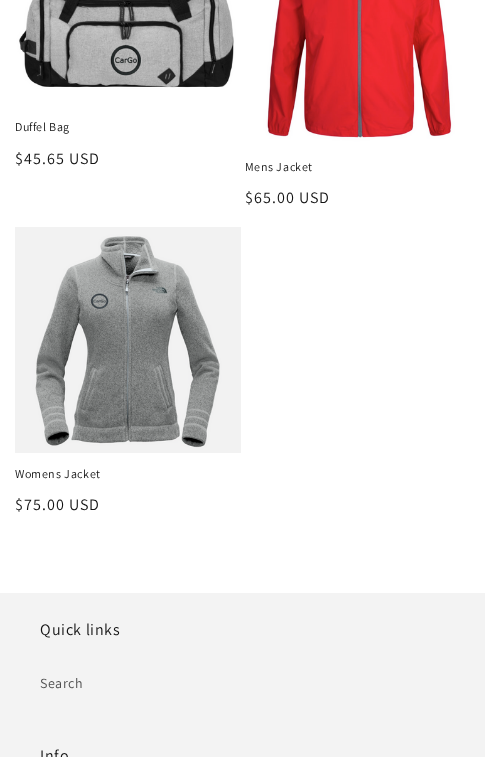 click on "Womens Jacket" at bounding box center [128, 474] 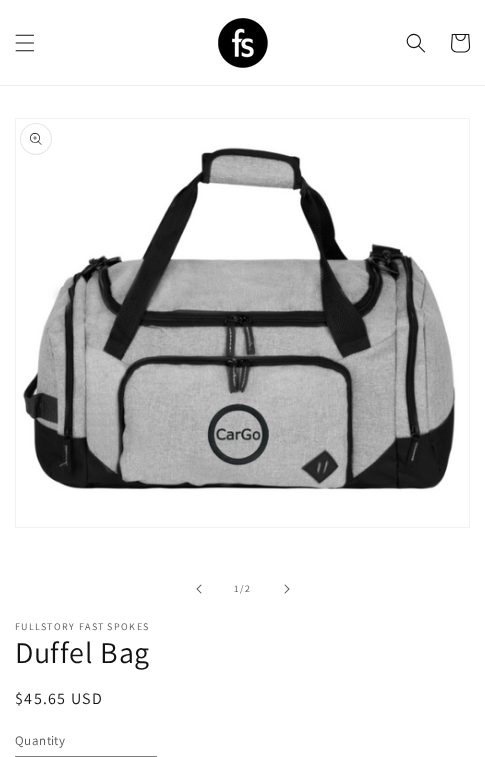 scroll, scrollTop: 46, scrollLeft: 0, axis: vertical 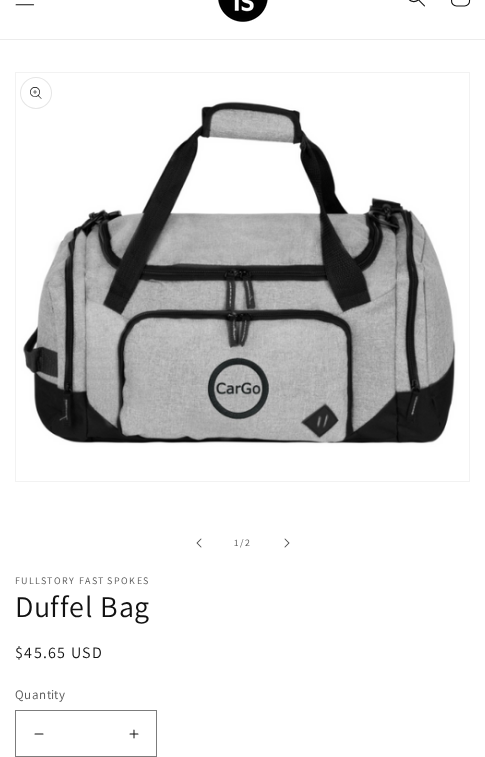 click on "Increase quantity for Duffel Bag" at bounding box center (133, 733) 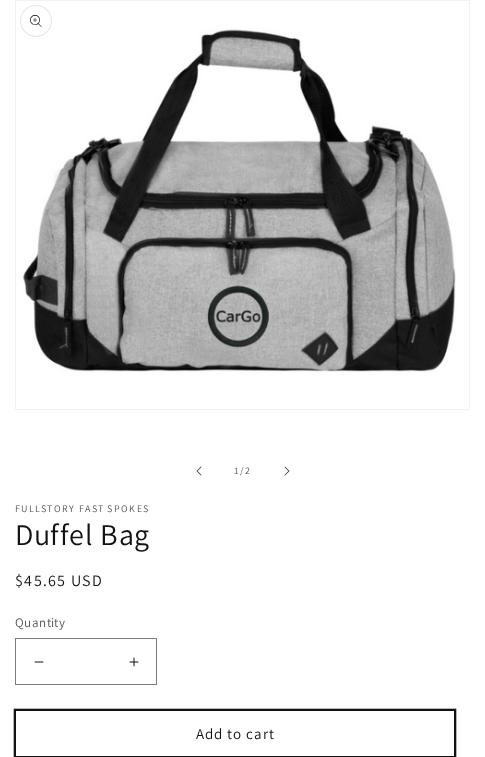 click on "Add to cart" at bounding box center (235, 733) 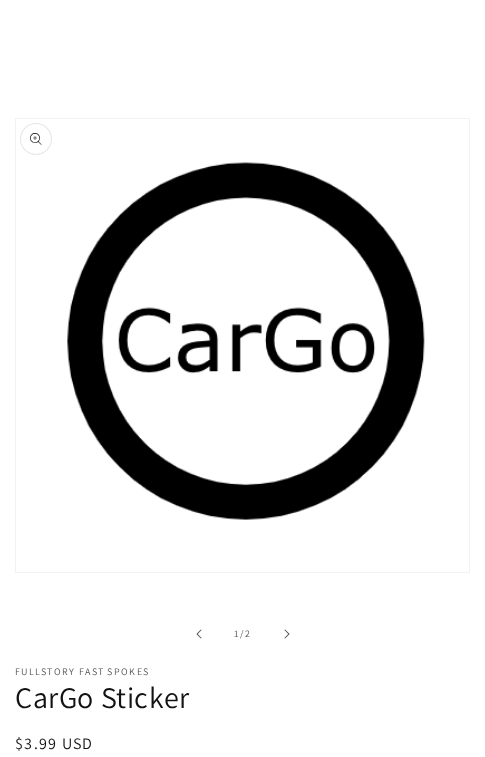 scroll, scrollTop: 163, scrollLeft: 0, axis: vertical 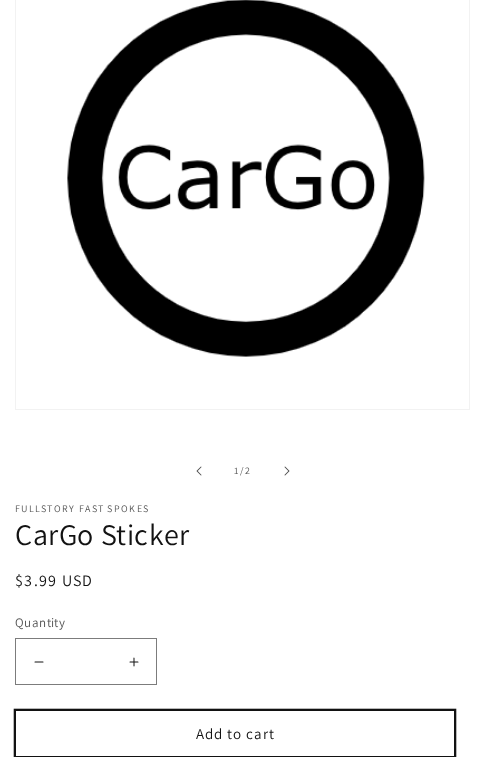 click on "Add to cart" at bounding box center [235, 733] 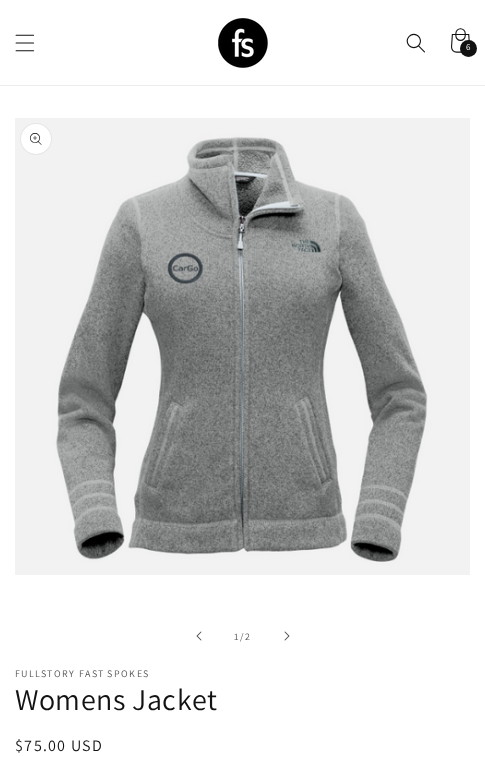 scroll, scrollTop: 247, scrollLeft: 0, axis: vertical 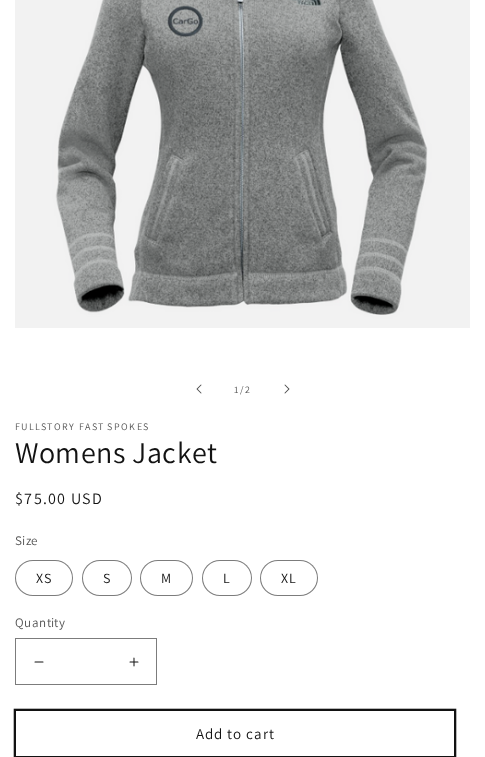 click on "Add to cart" at bounding box center (235, 733) 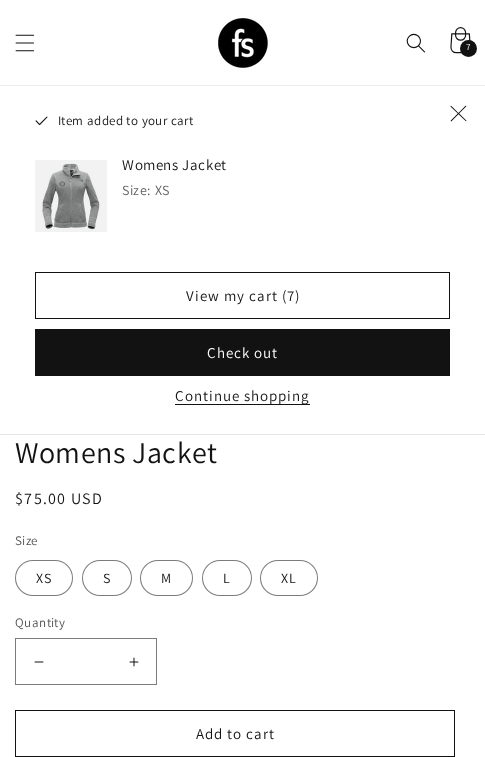 click 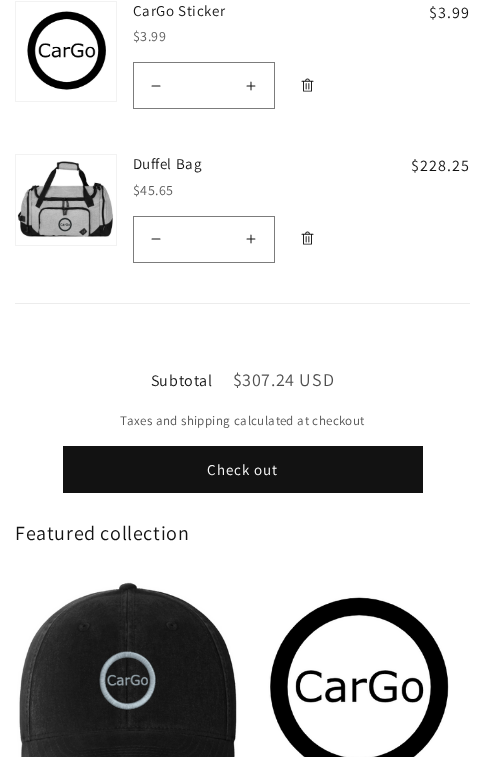 scroll, scrollTop: 464, scrollLeft: 0, axis: vertical 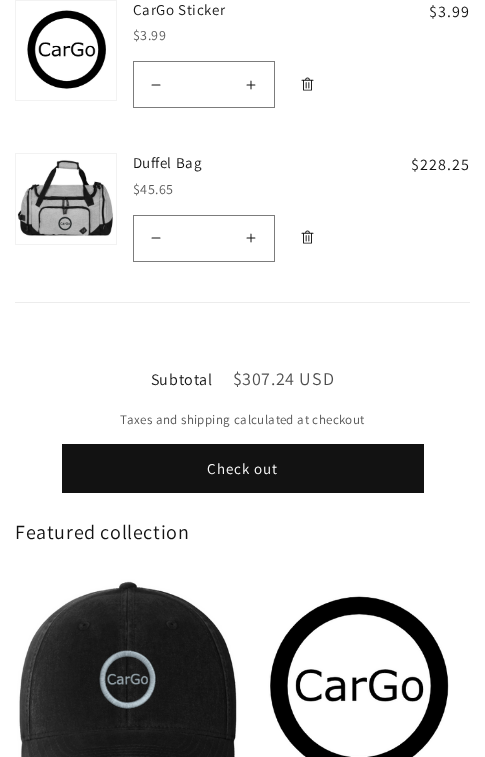 click on "Check out" at bounding box center (243, 468) 